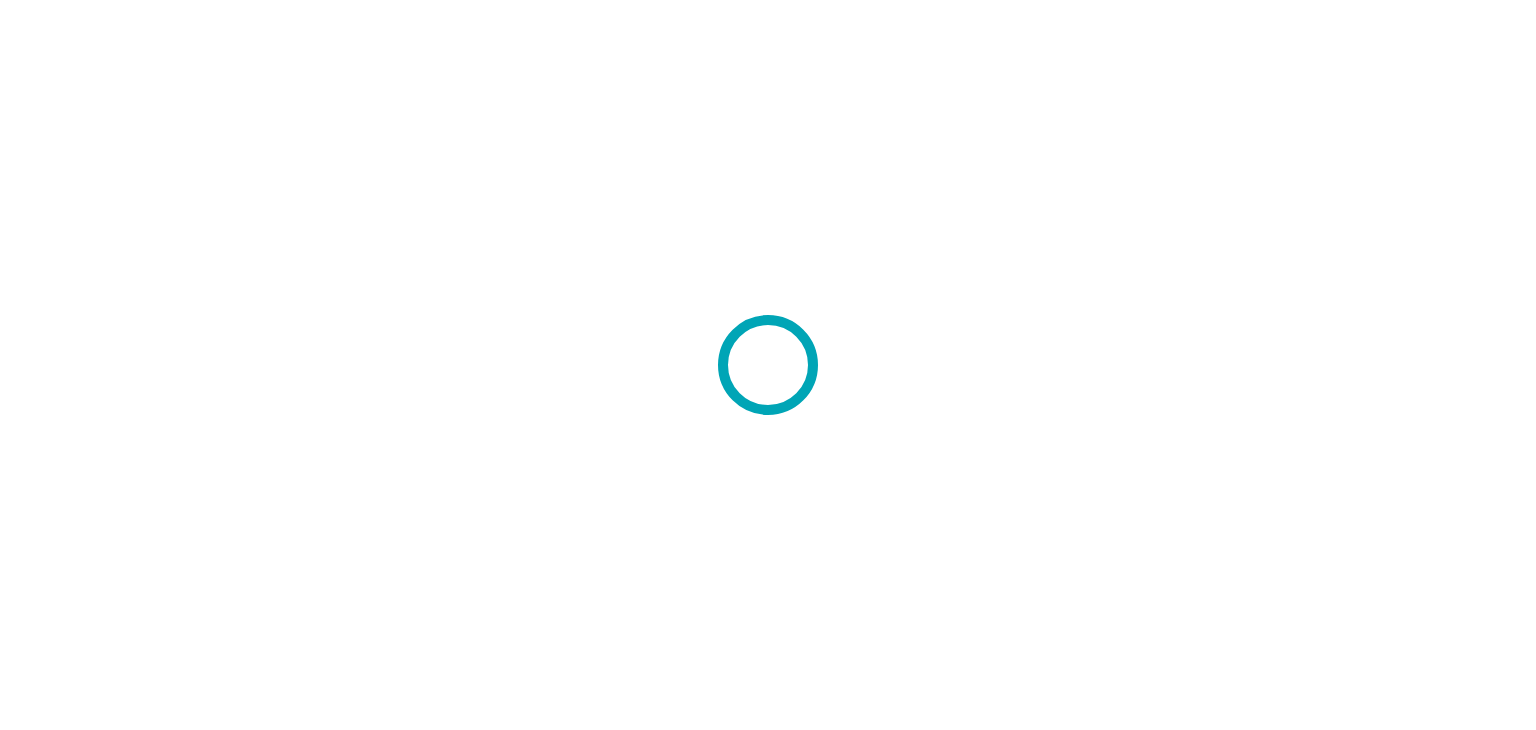 scroll, scrollTop: 0, scrollLeft: 0, axis: both 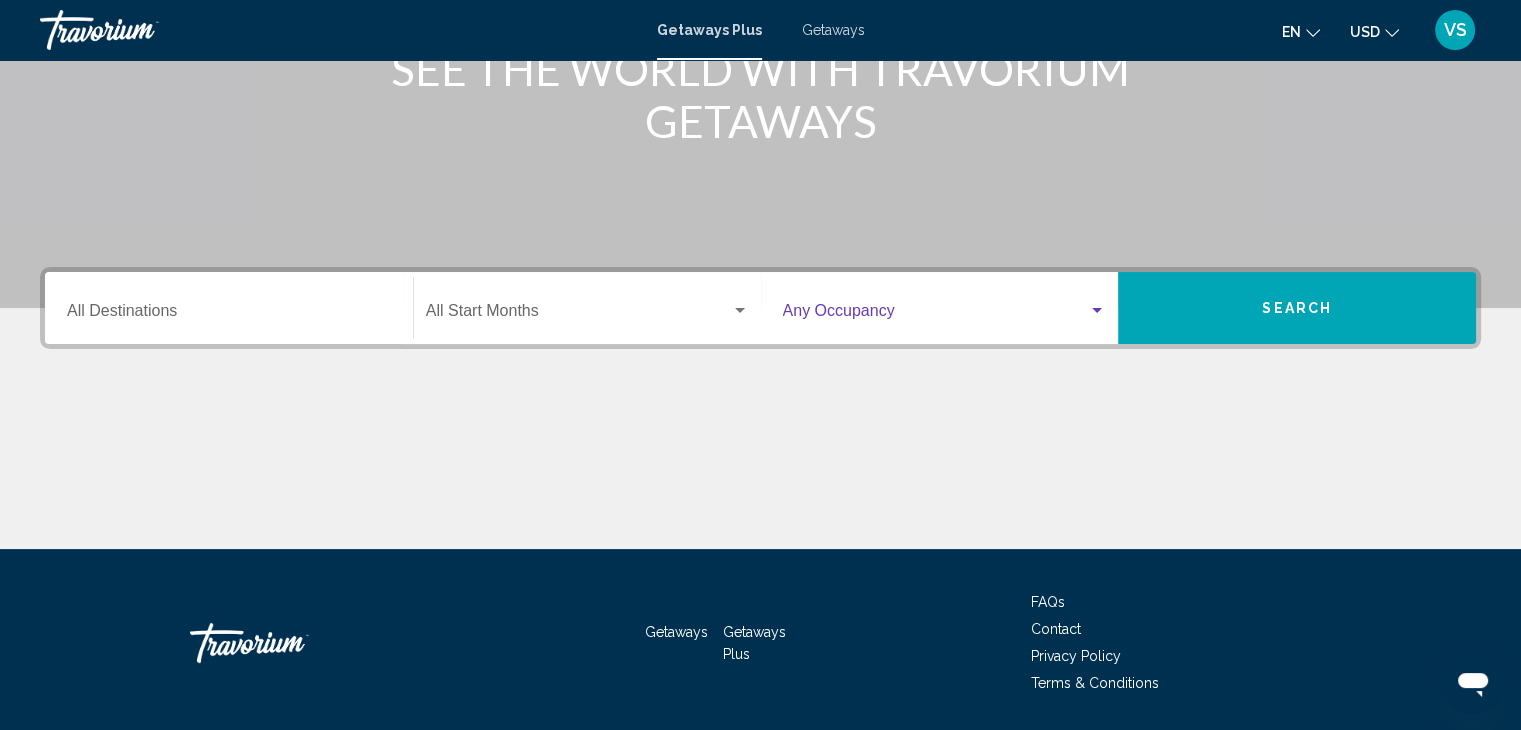 click at bounding box center (936, 315) 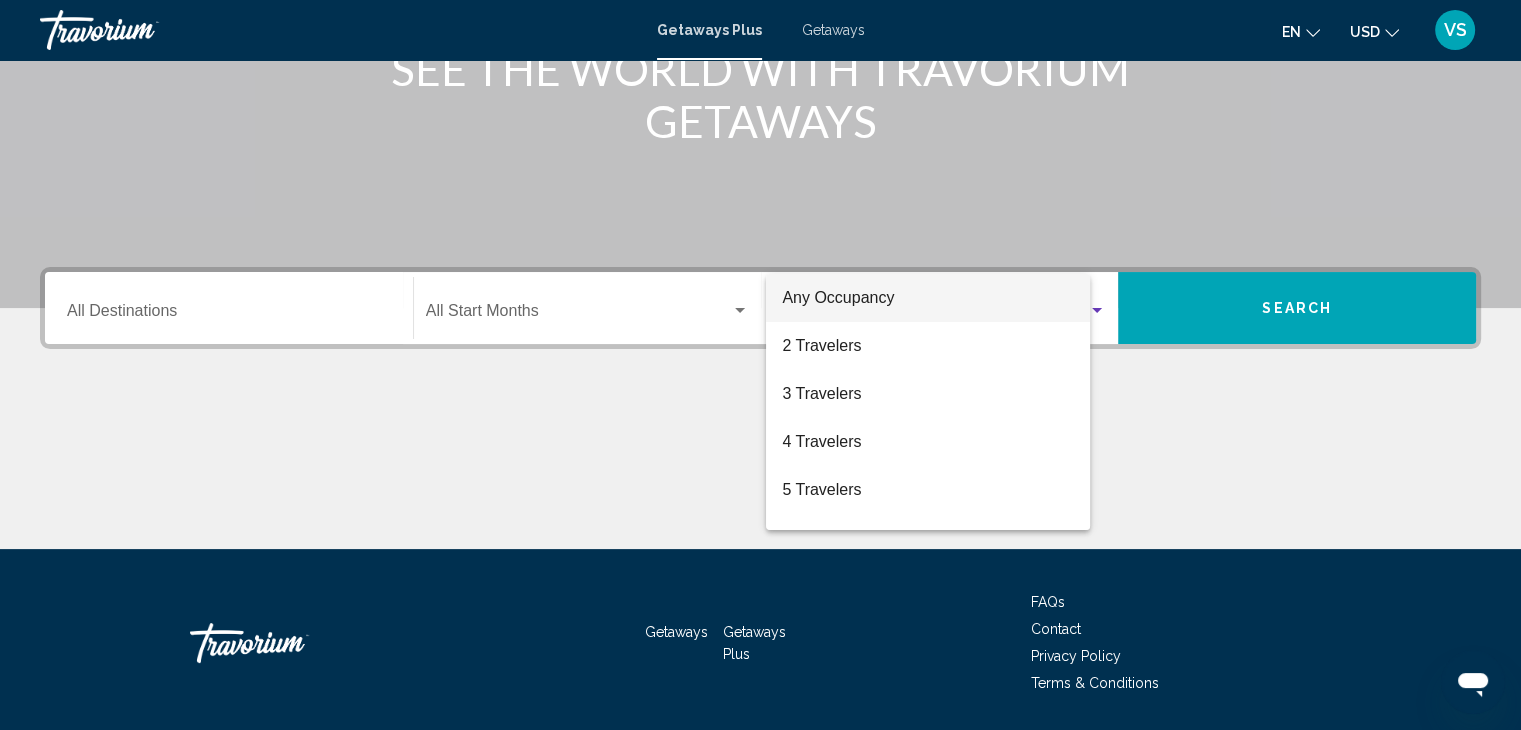 scroll, scrollTop: 356, scrollLeft: 0, axis: vertical 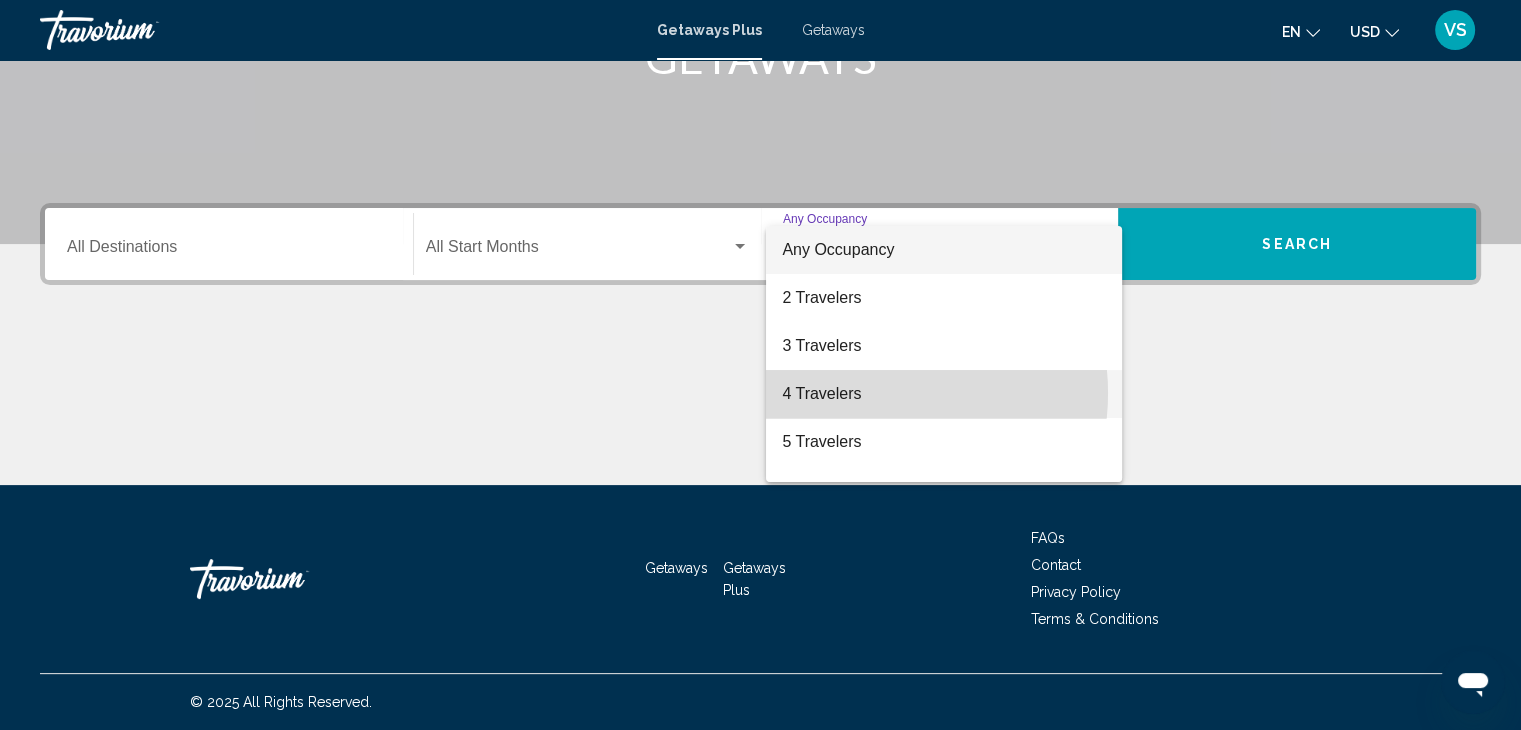 click on "4 Travelers" at bounding box center (944, 394) 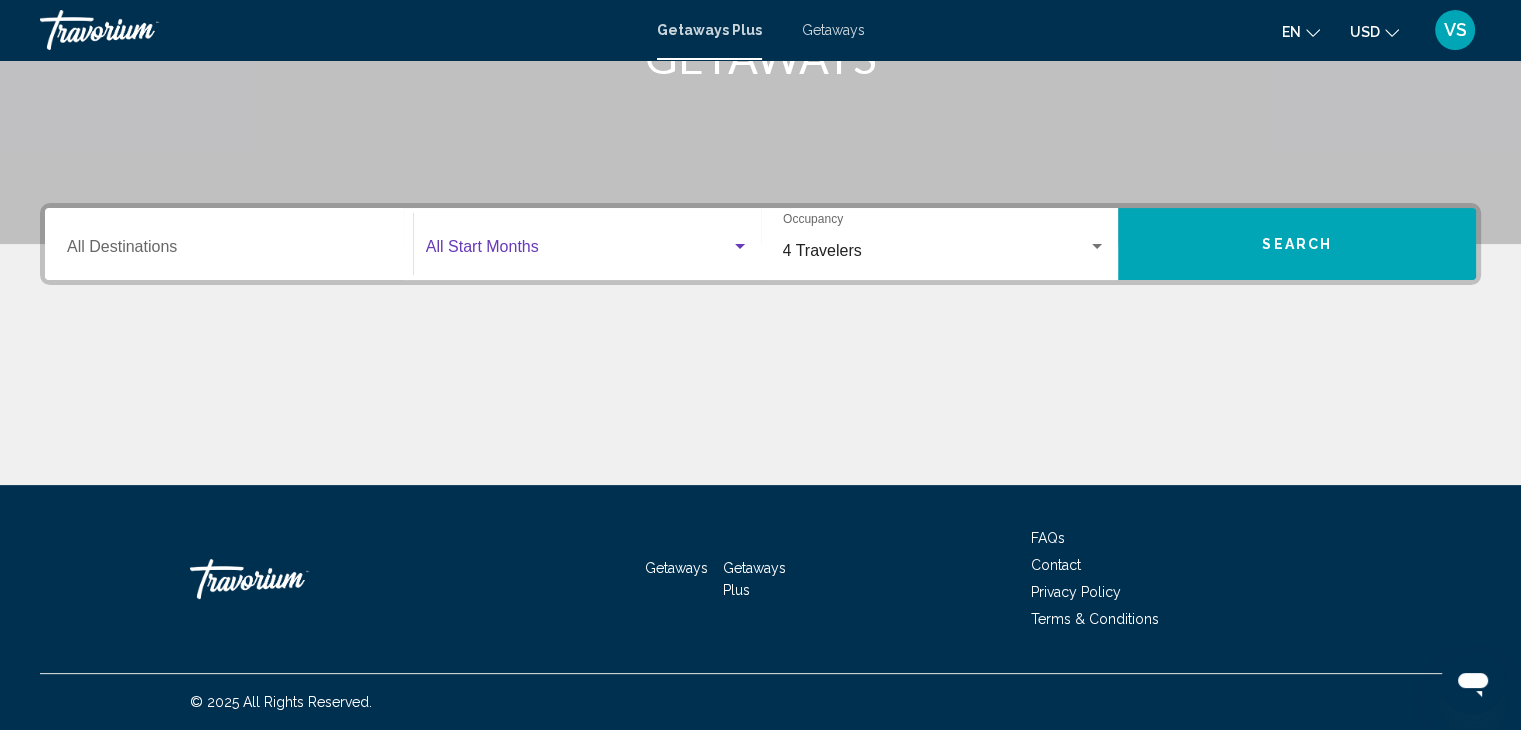 click at bounding box center [578, 251] 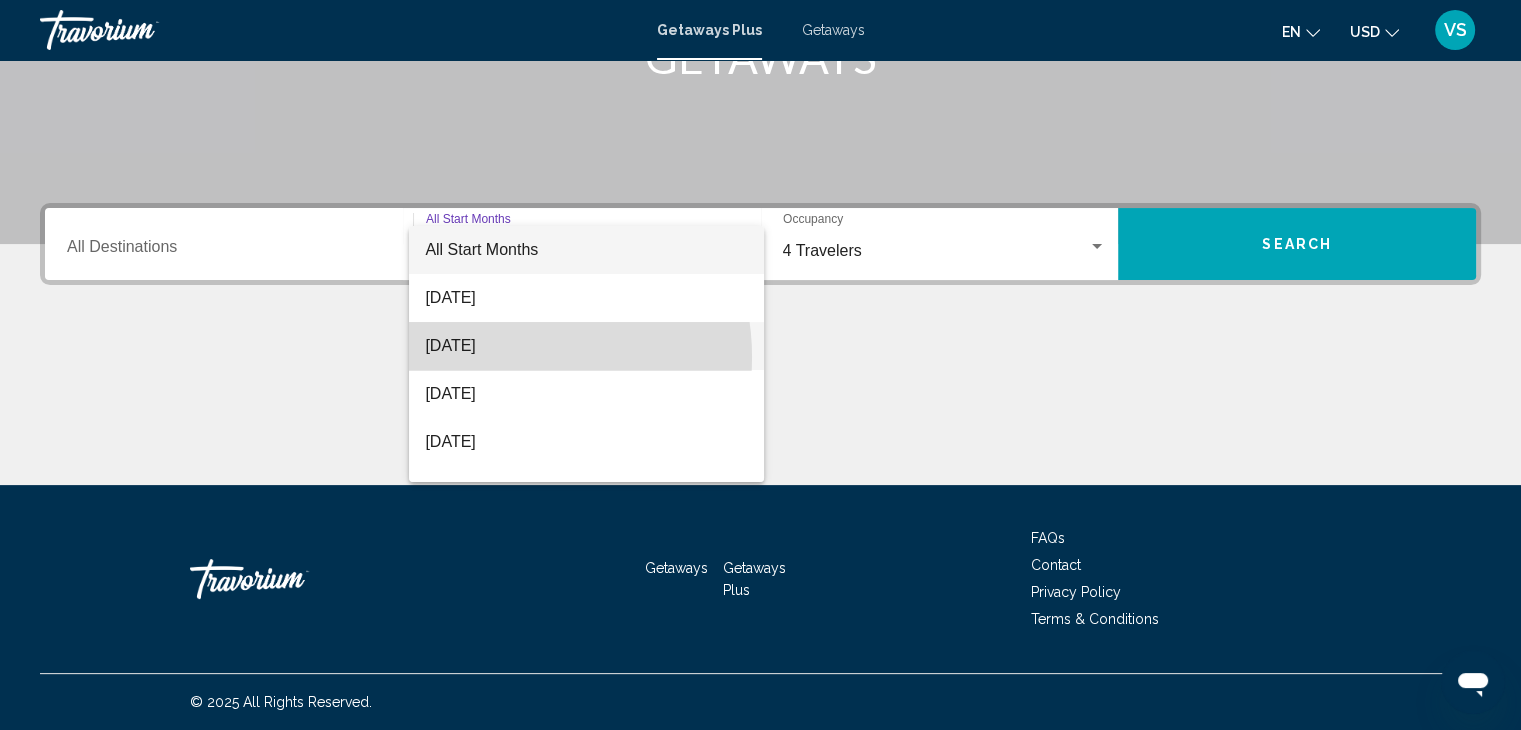 click on "[DATE]" at bounding box center [586, 346] 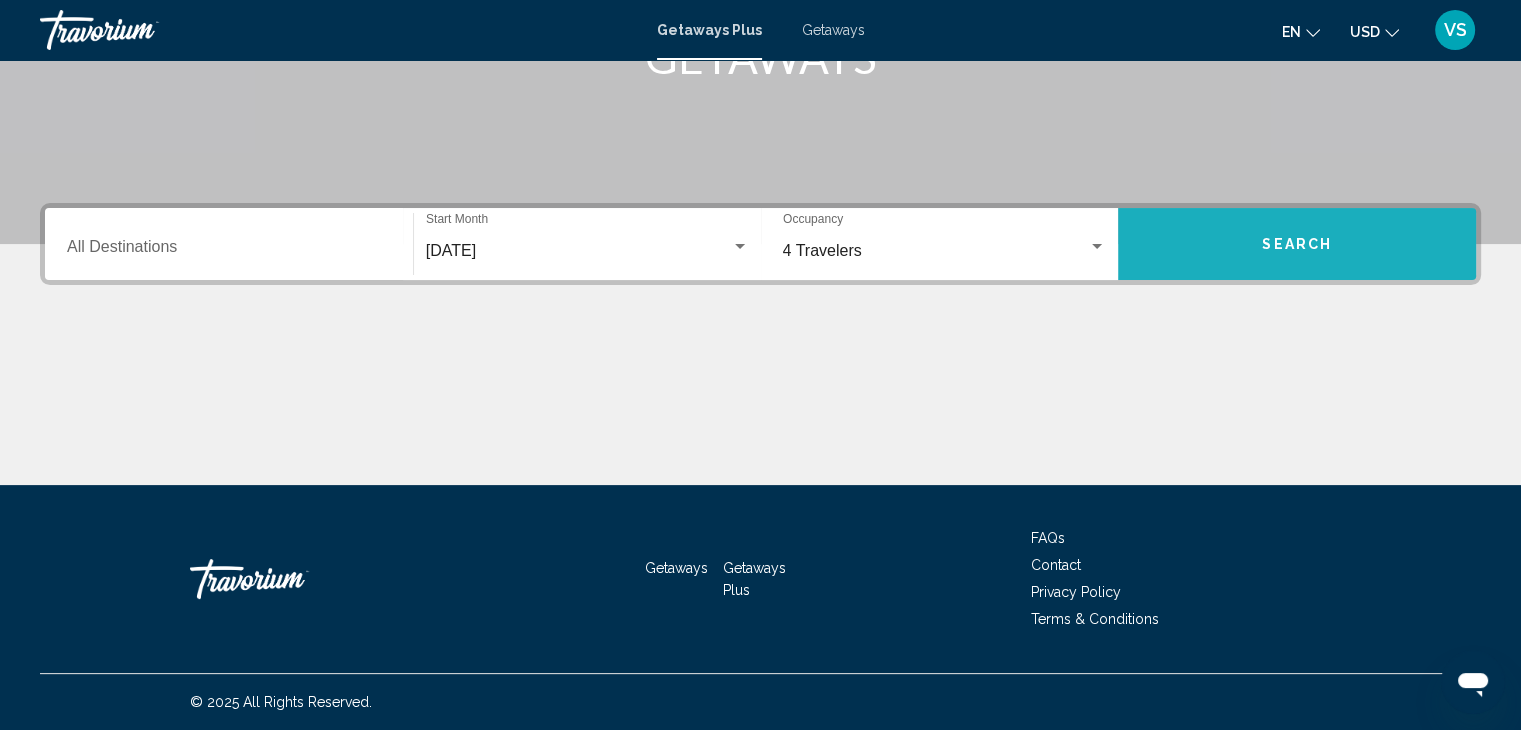 click on "Search" at bounding box center (1297, 244) 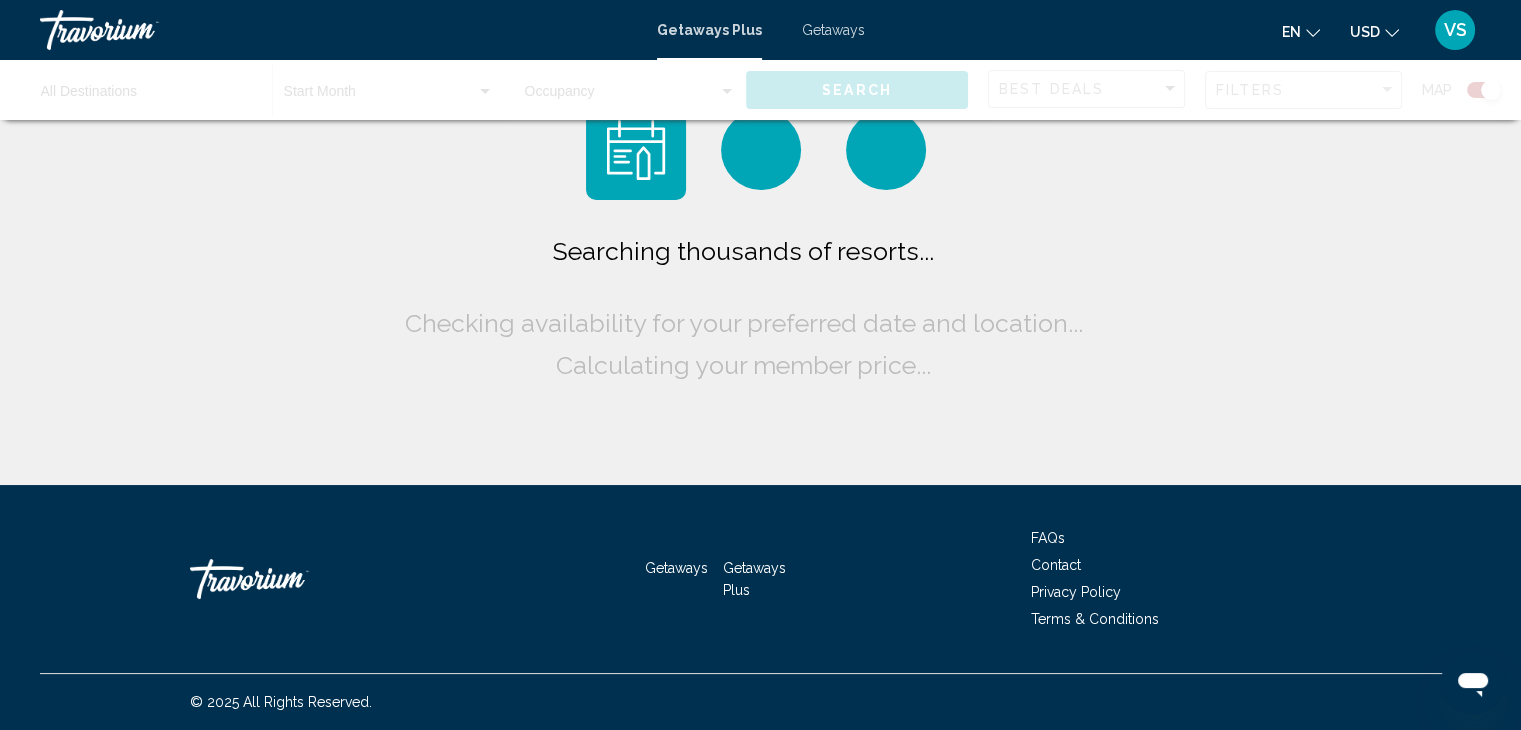 scroll, scrollTop: 0, scrollLeft: 0, axis: both 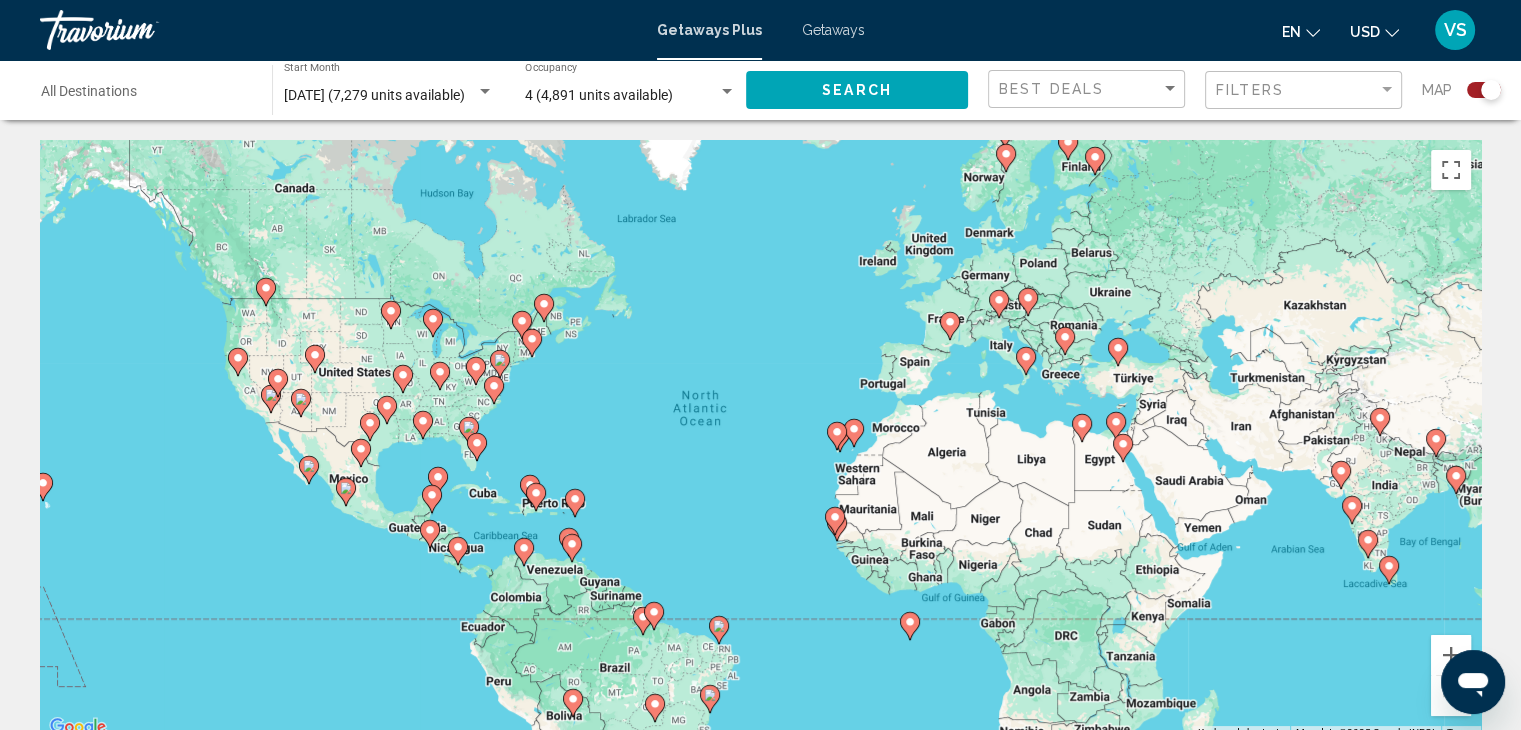 click on "To navigate, press the arrow keys. To activate drag with keyboard, press Alt + Enter. Once in keyboard drag state, use the arrow keys to move the marker. To complete the drag, press the Enter key. To cancel, press Escape." at bounding box center (760, 440) 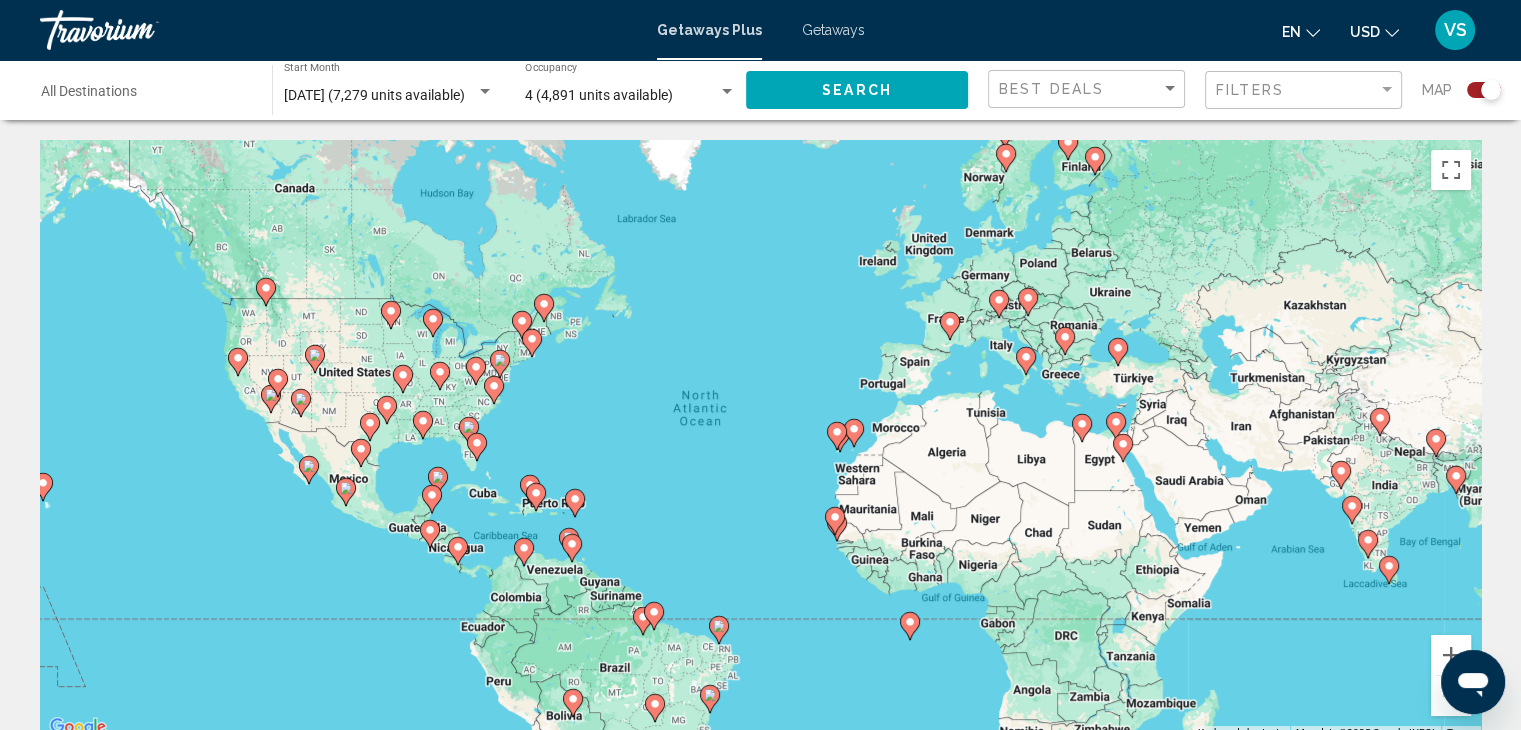 click on "To navigate, press the arrow keys. To activate drag with keyboard, press Alt + Enter. Once in keyboard drag state, use the arrow keys to move the marker. To complete the drag, press the Enter key. To cancel, press Escape." at bounding box center [760, 440] 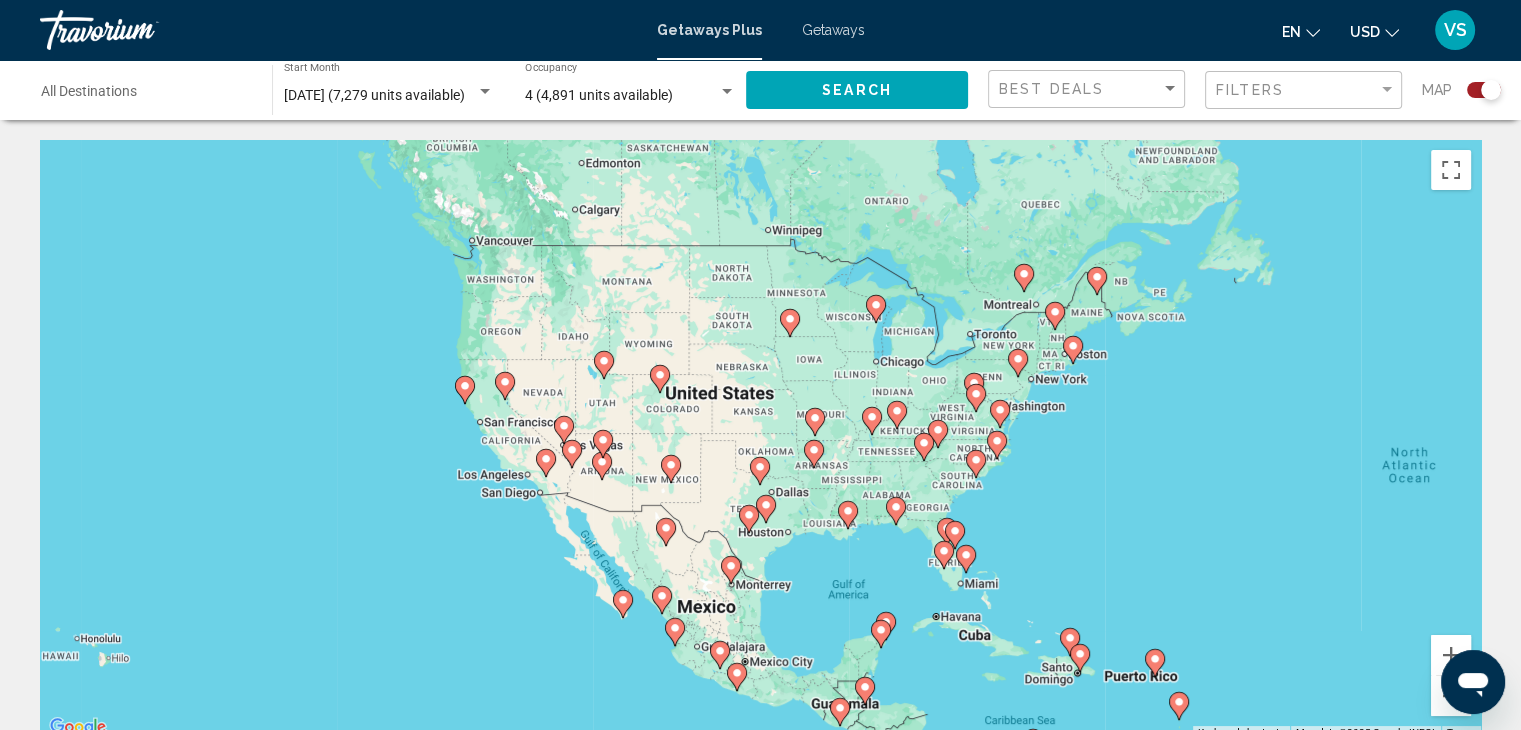 drag, startPoint x: 840, startPoint y: 417, endPoint x: 1224, endPoint y: 566, distance: 411.8944 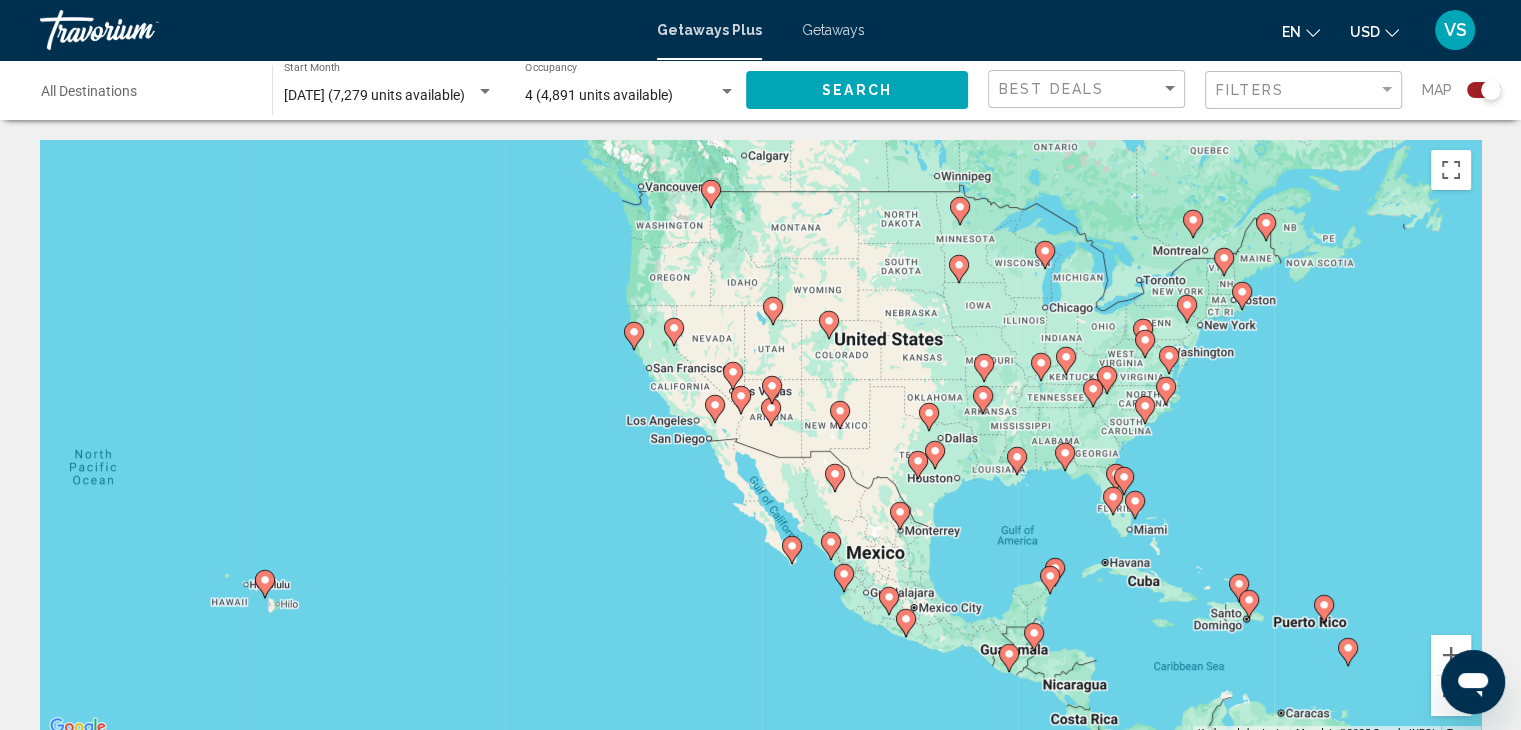 drag, startPoint x: 395, startPoint y: 444, endPoint x: 565, endPoint y: 392, distance: 177.77515 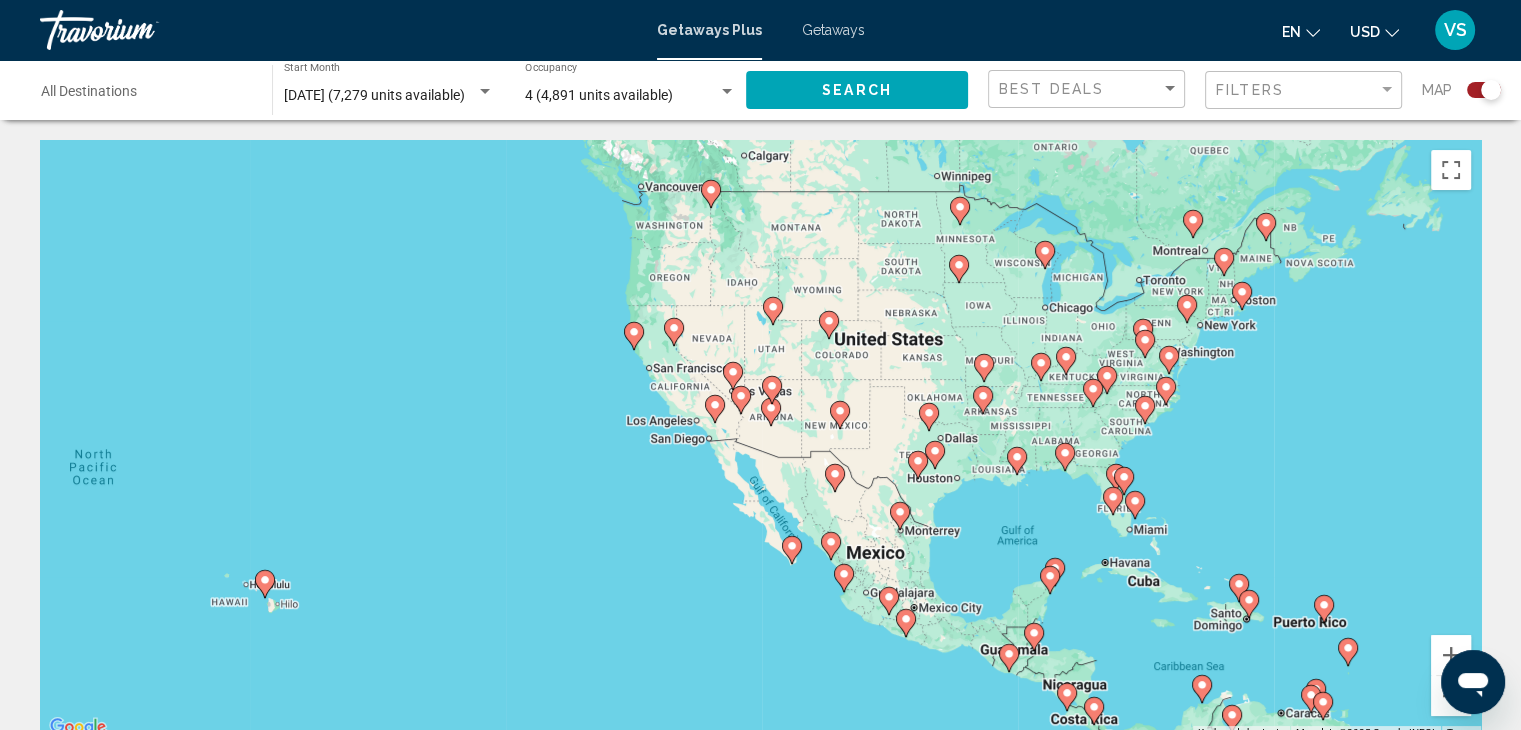 click on "To navigate, press the arrow keys. To activate drag with keyboard, press Alt + Enter. Once in keyboard drag state, use the arrow keys to move the marker. To complete the drag, press the Enter key. To cancel, press Escape." at bounding box center [760, 440] 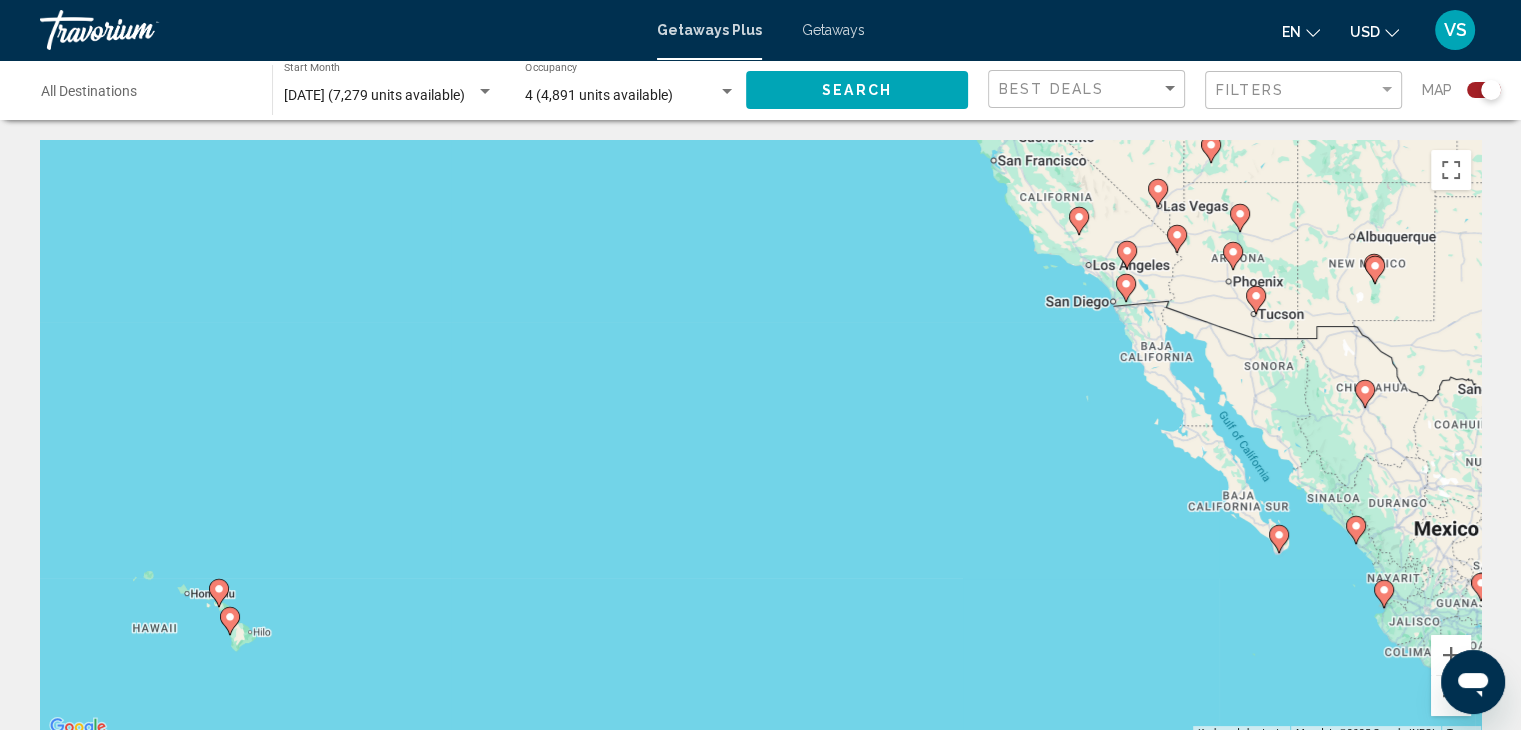 click on "To navigate, press the arrow keys. To activate drag with keyboard, press Alt + Enter. Once in keyboard drag state, use the arrow keys to move the marker. To complete the drag, press the Enter key. To cancel, press Escape." at bounding box center [760, 440] 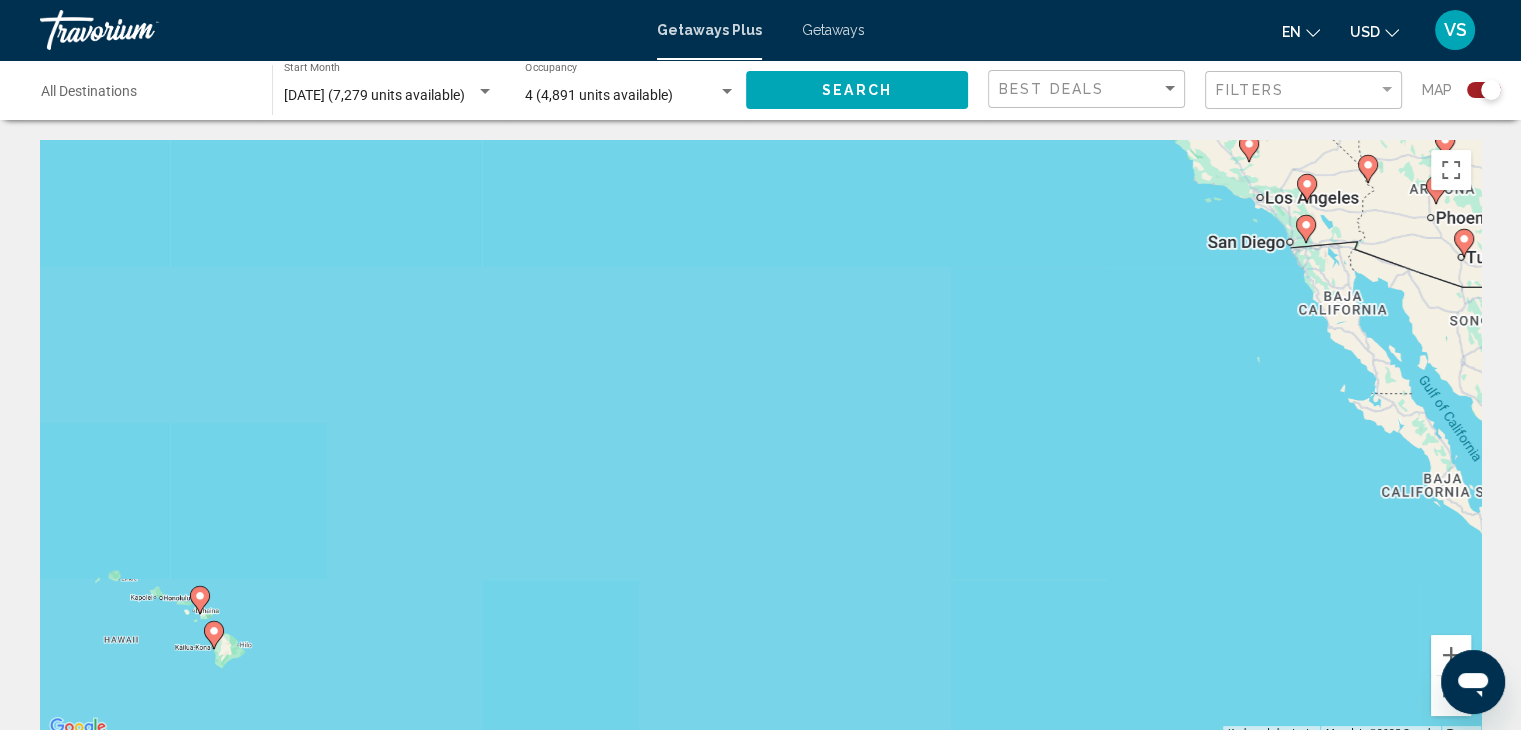 click on "To navigate, press the arrow keys. To activate drag with keyboard, press Alt + Enter. Once in keyboard drag state, use the arrow keys to move the marker. To complete the drag, press the Enter key. To cancel, press Escape." at bounding box center [760, 440] 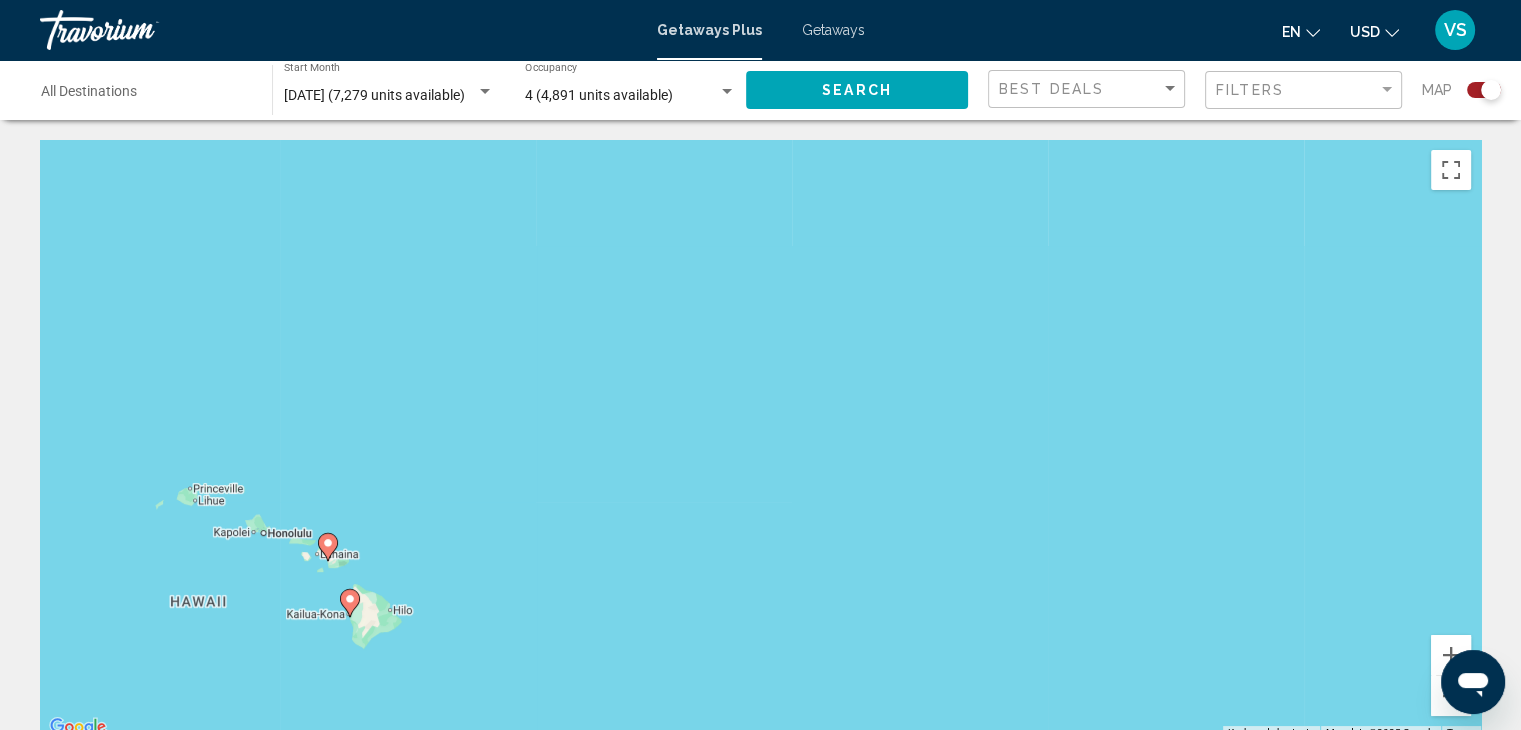 drag, startPoint x: 206, startPoint y: 576, endPoint x: 411, endPoint y: 493, distance: 221.1651 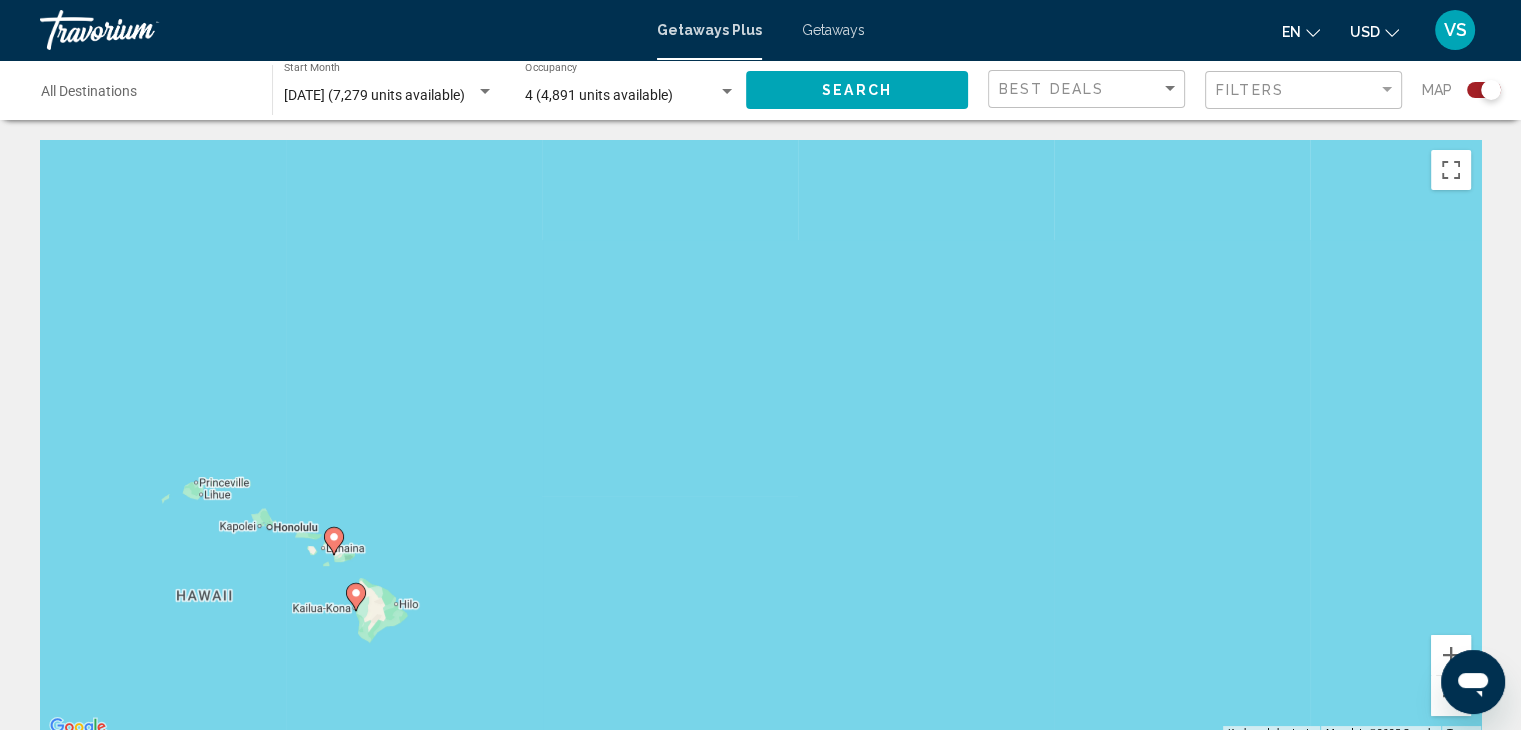 click 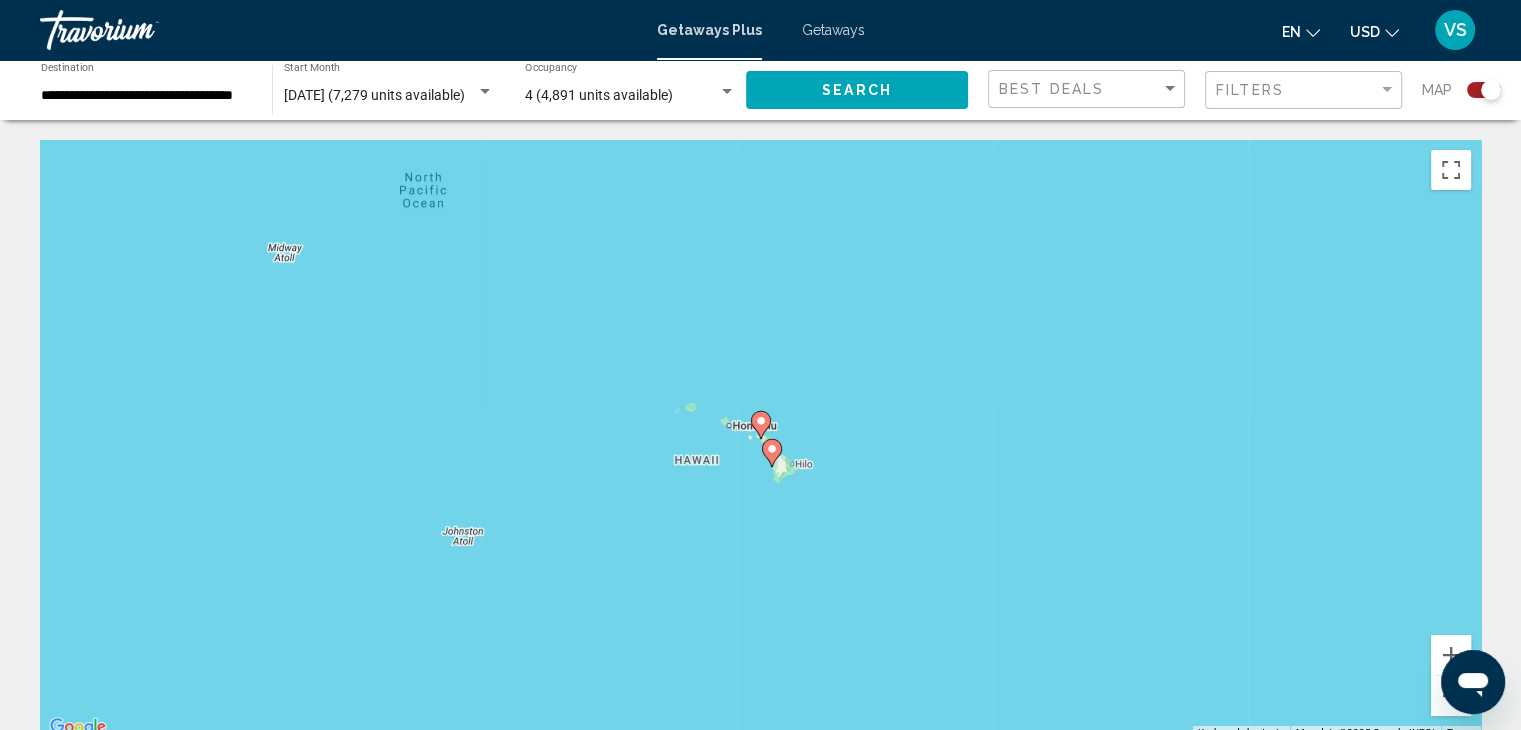 click 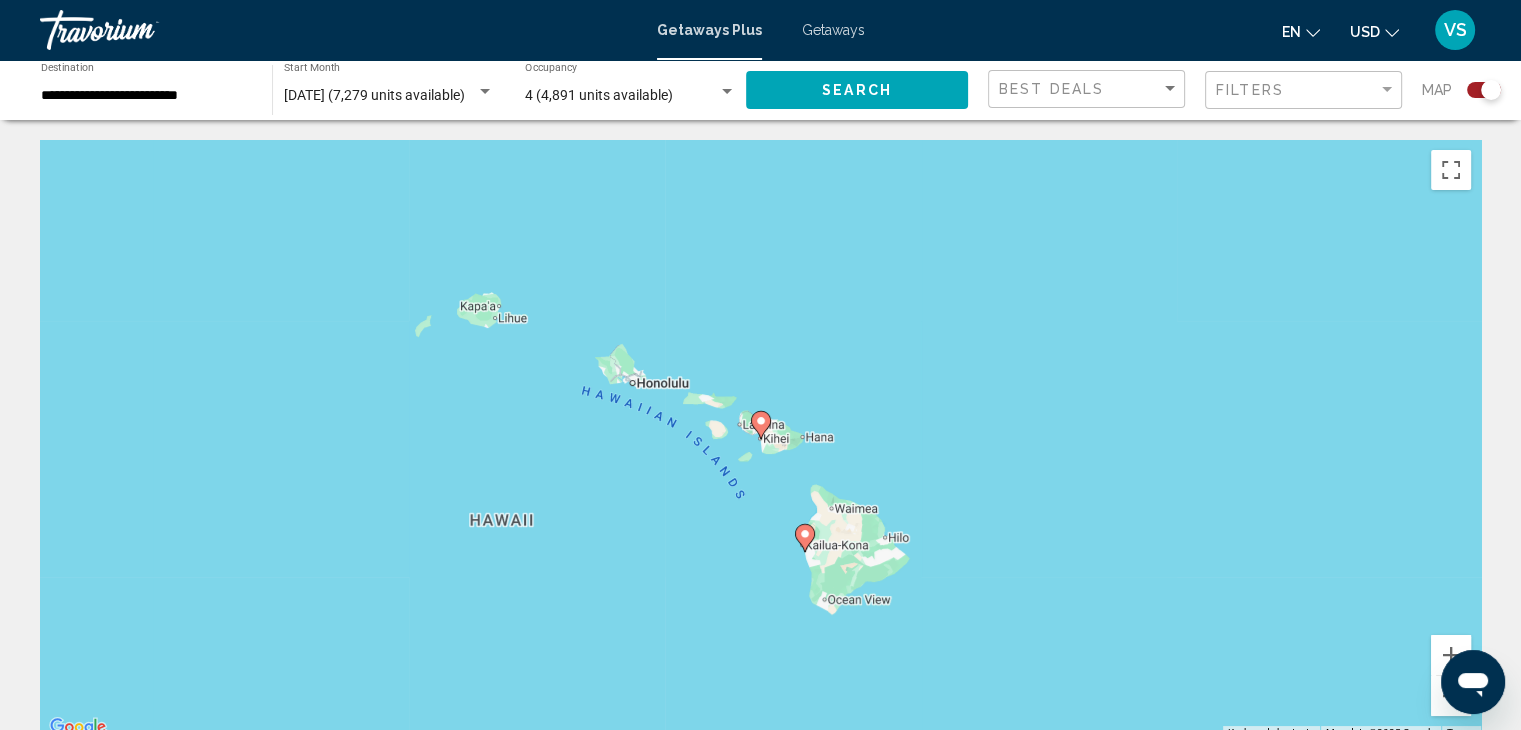 click 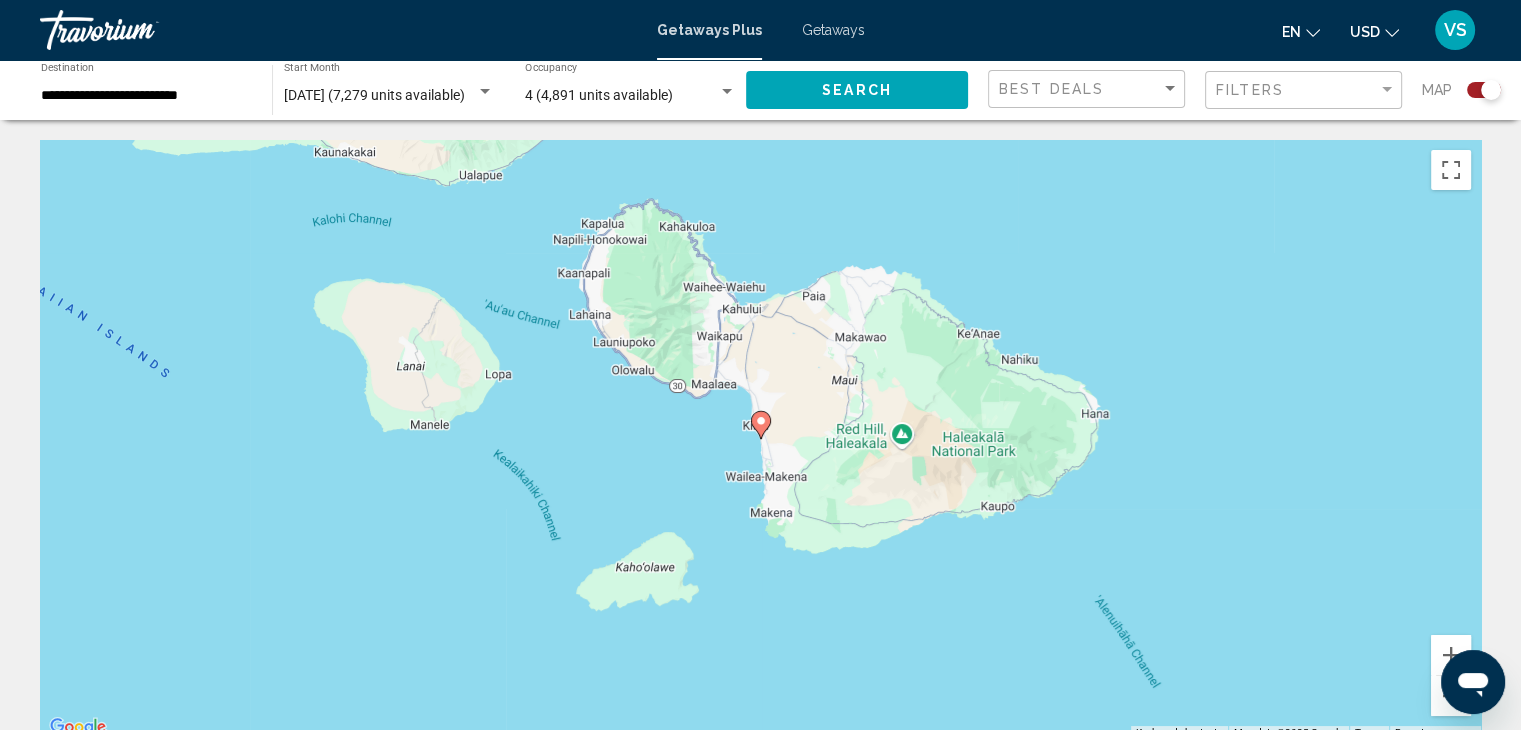 click 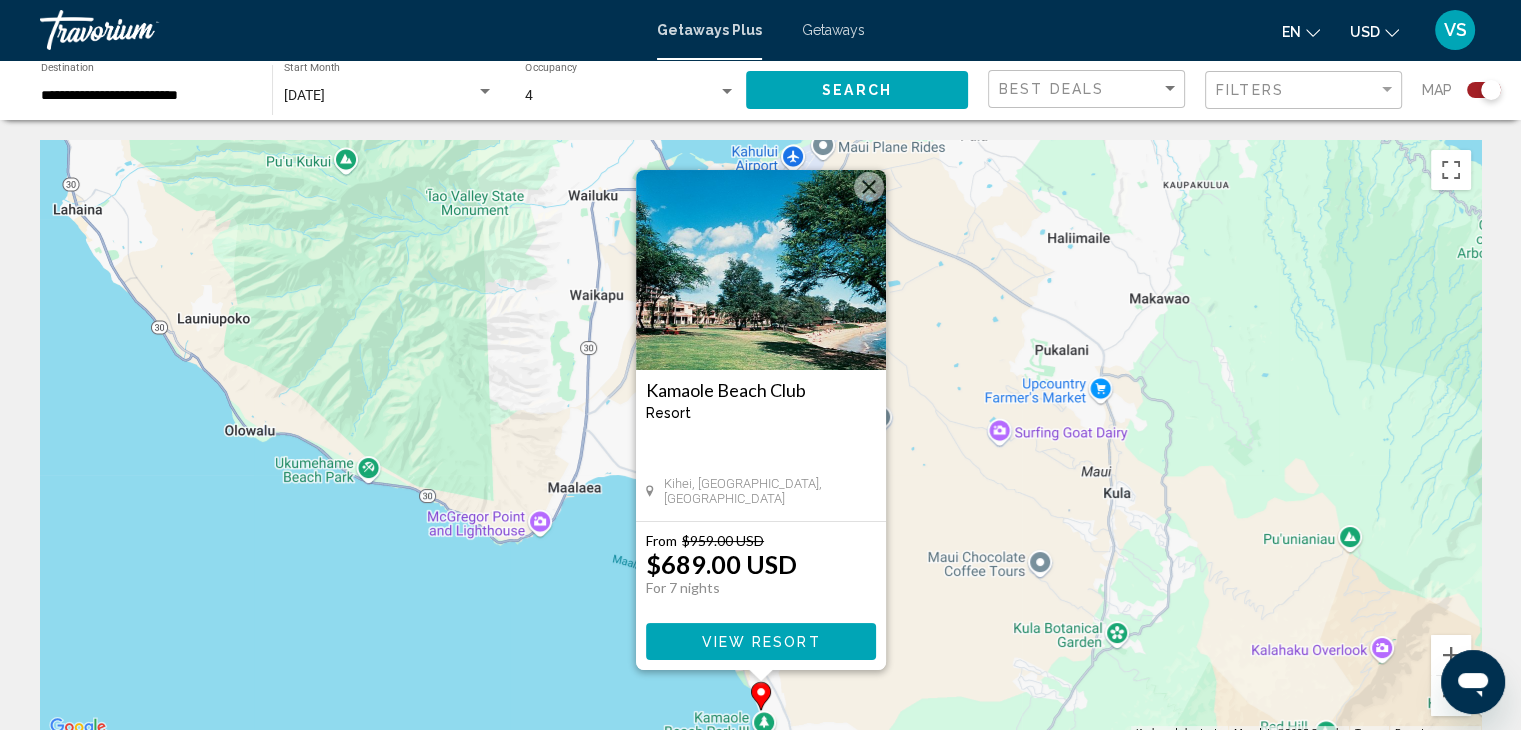 click at bounding box center [761, 270] 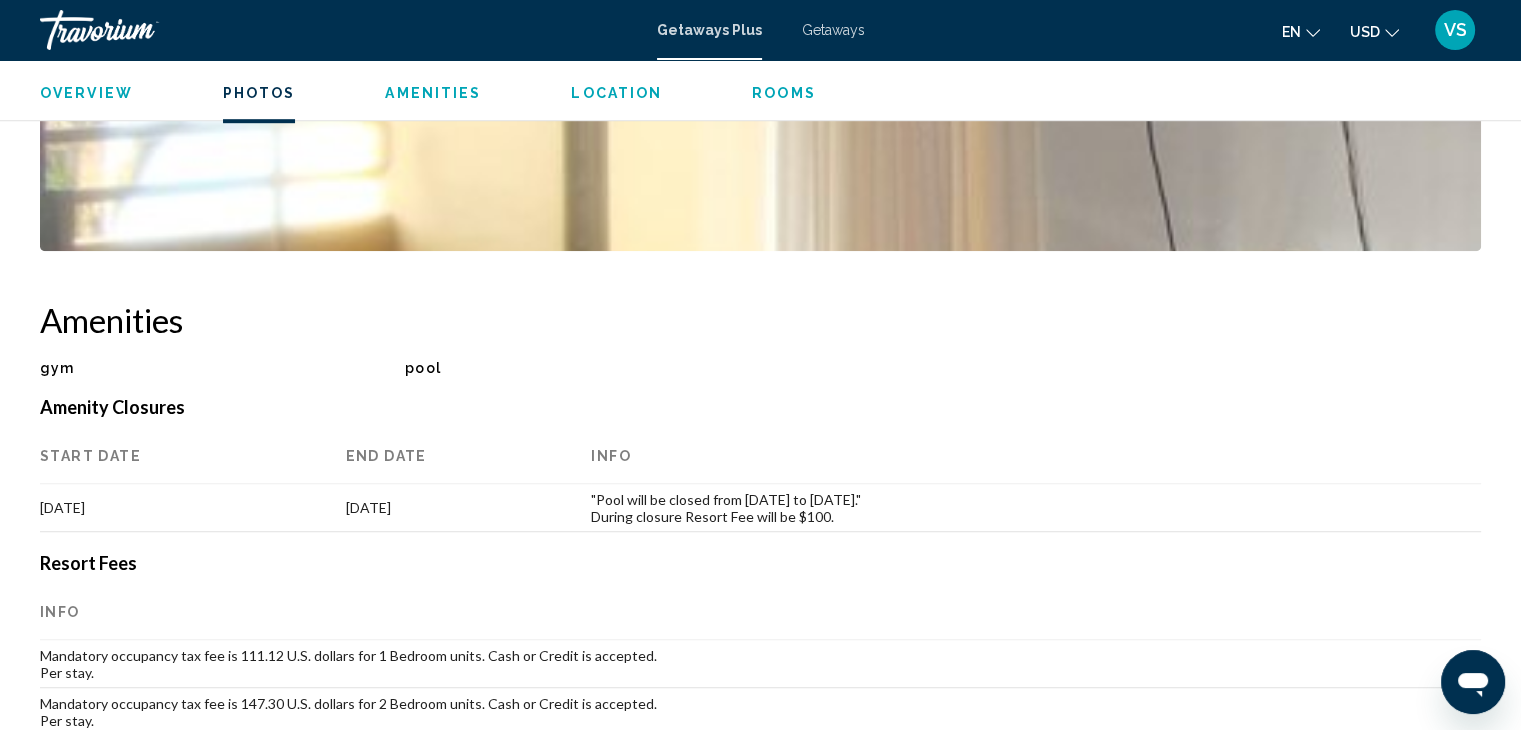 scroll, scrollTop: 1324, scrollLeft: 0, axis: vertical 